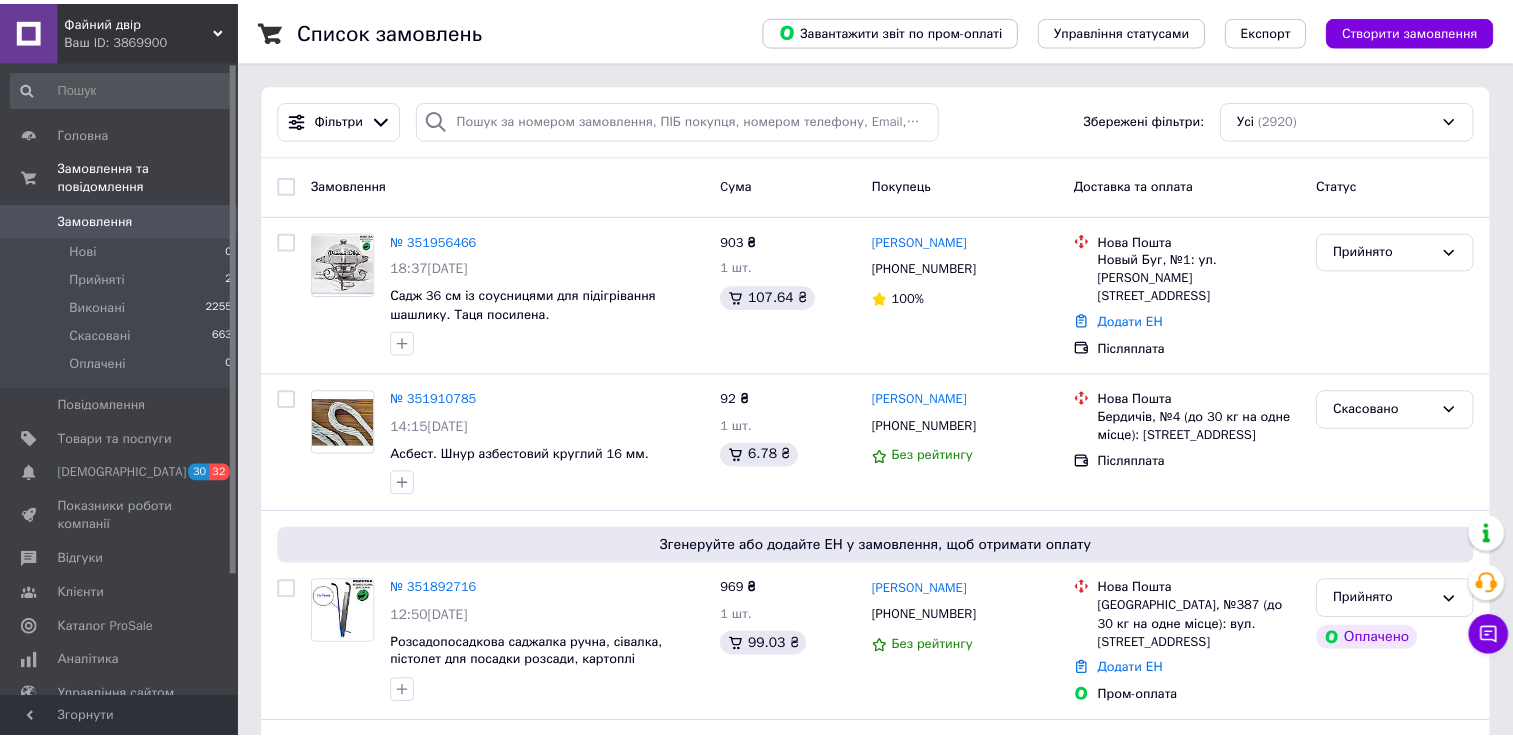 scroll, scrollTop: 0, scrollLeft: 0, axis: both 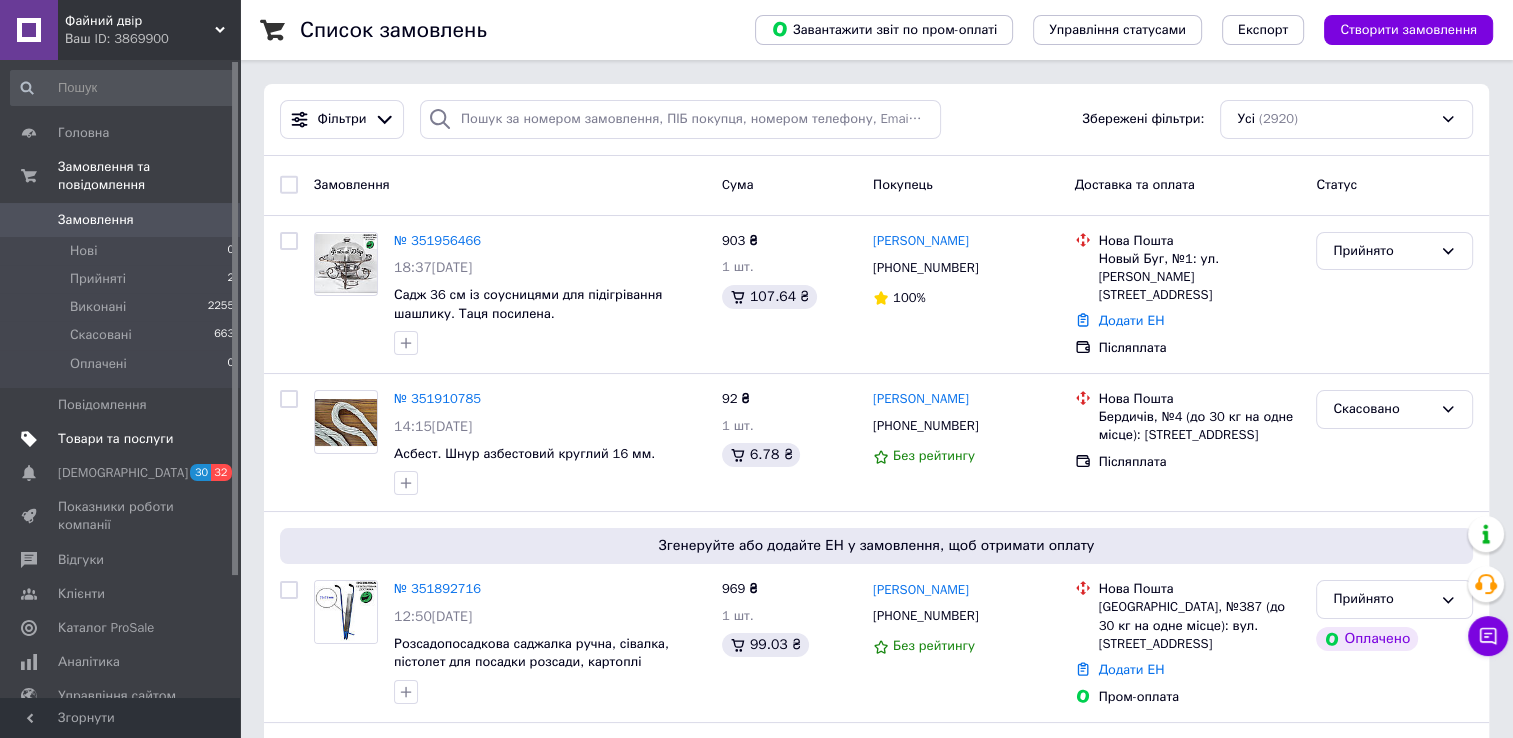 click on "Товари та послуги" at bounding box center (115, 439) 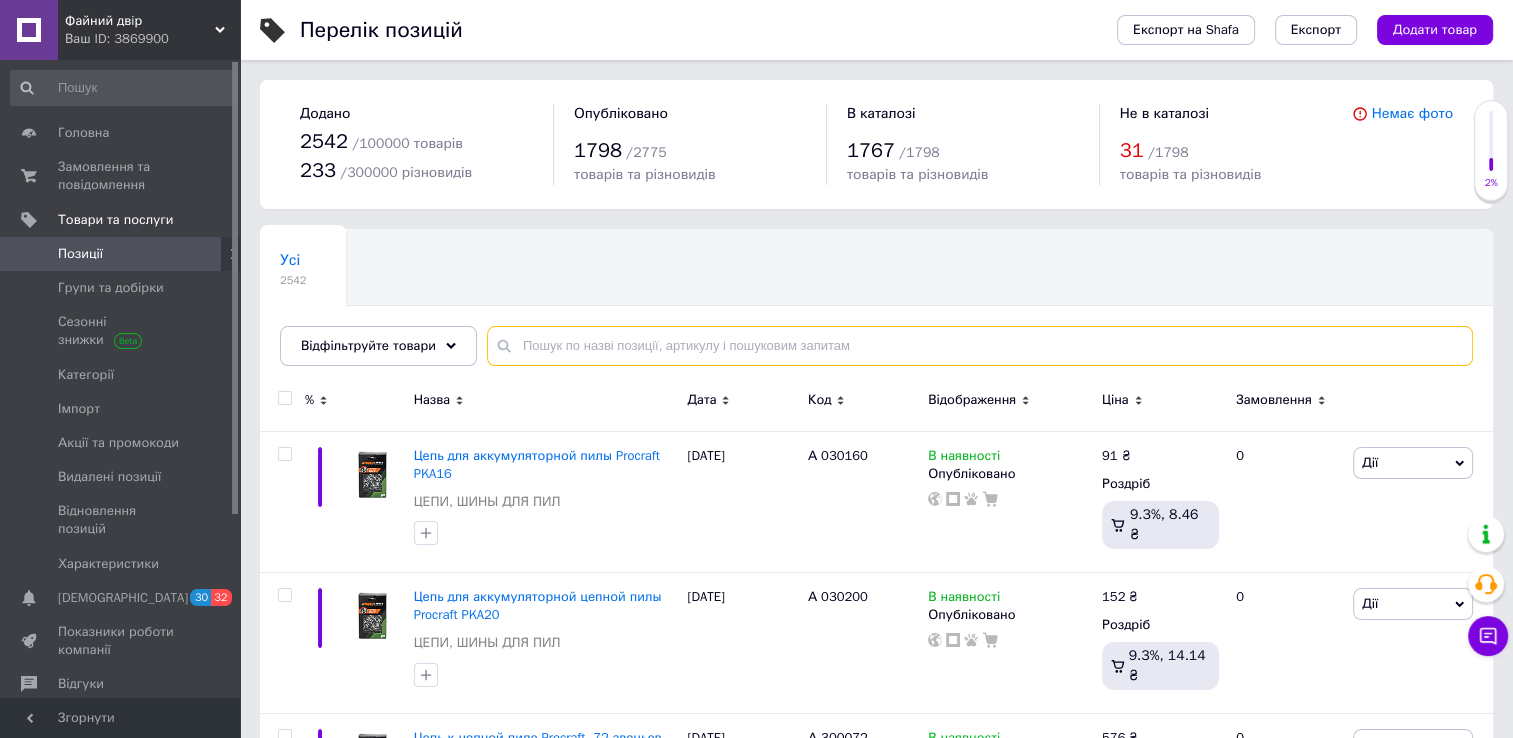 click at bounding box center (980, 346) 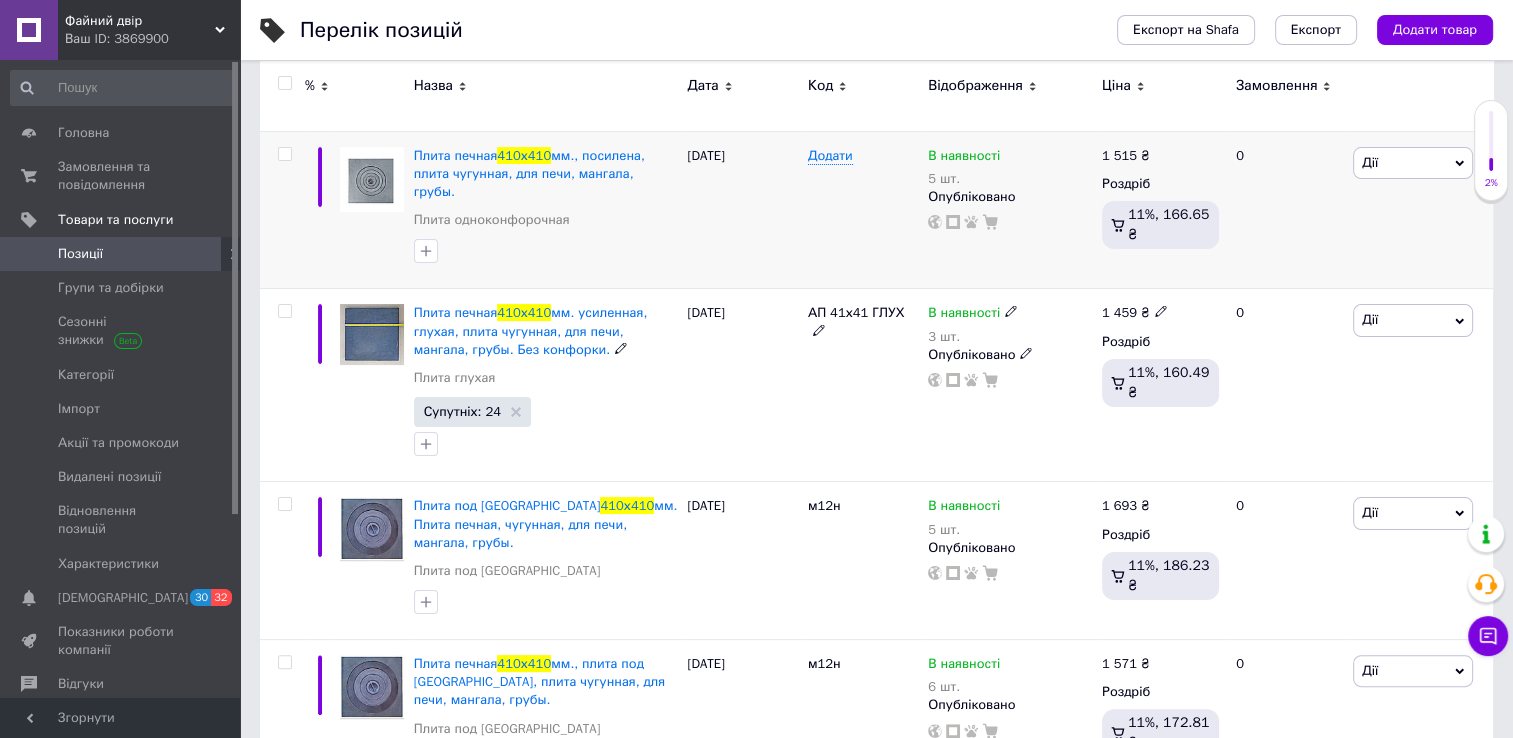 scroll, scrollTop: 400, scrollLeft: 0, axis: vertical 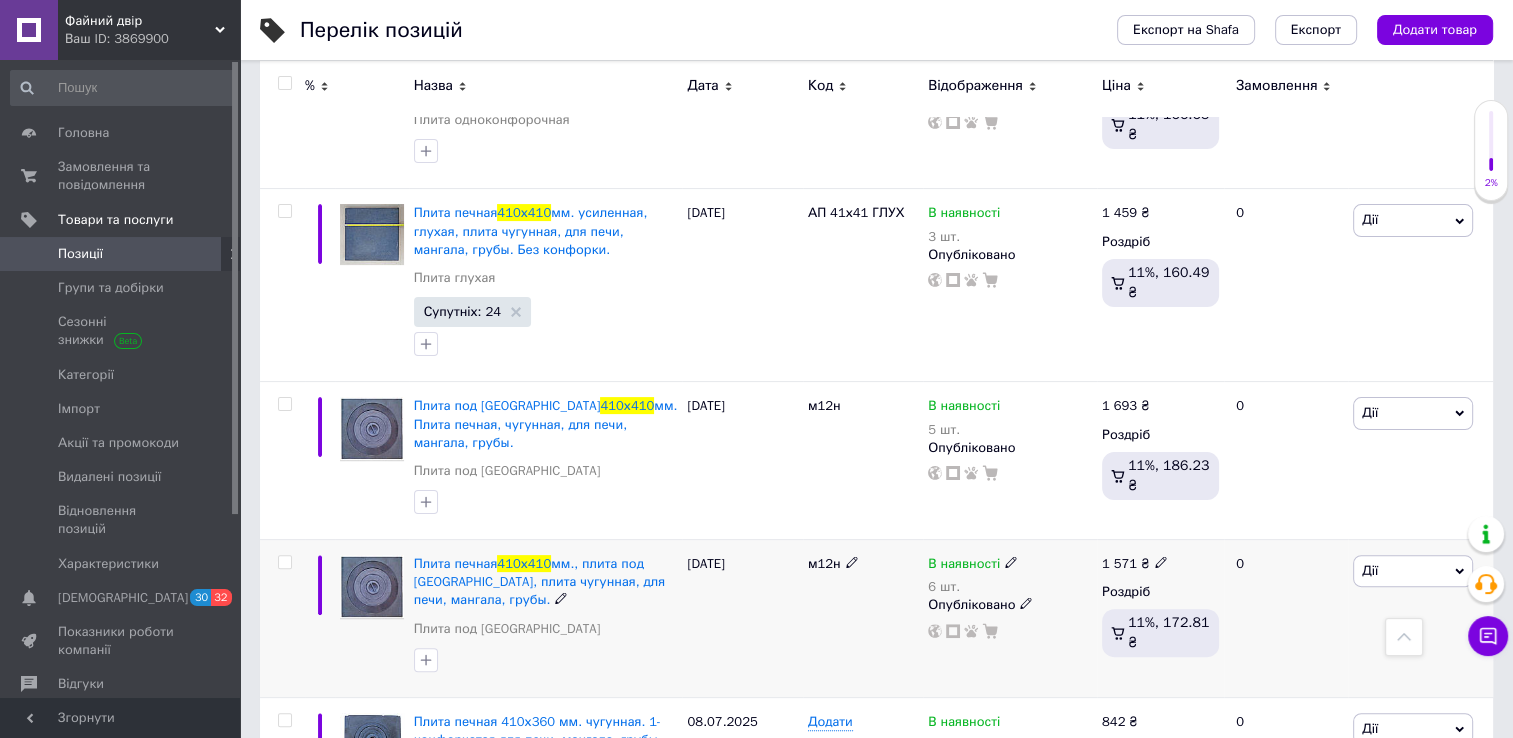 type on "410Х410" 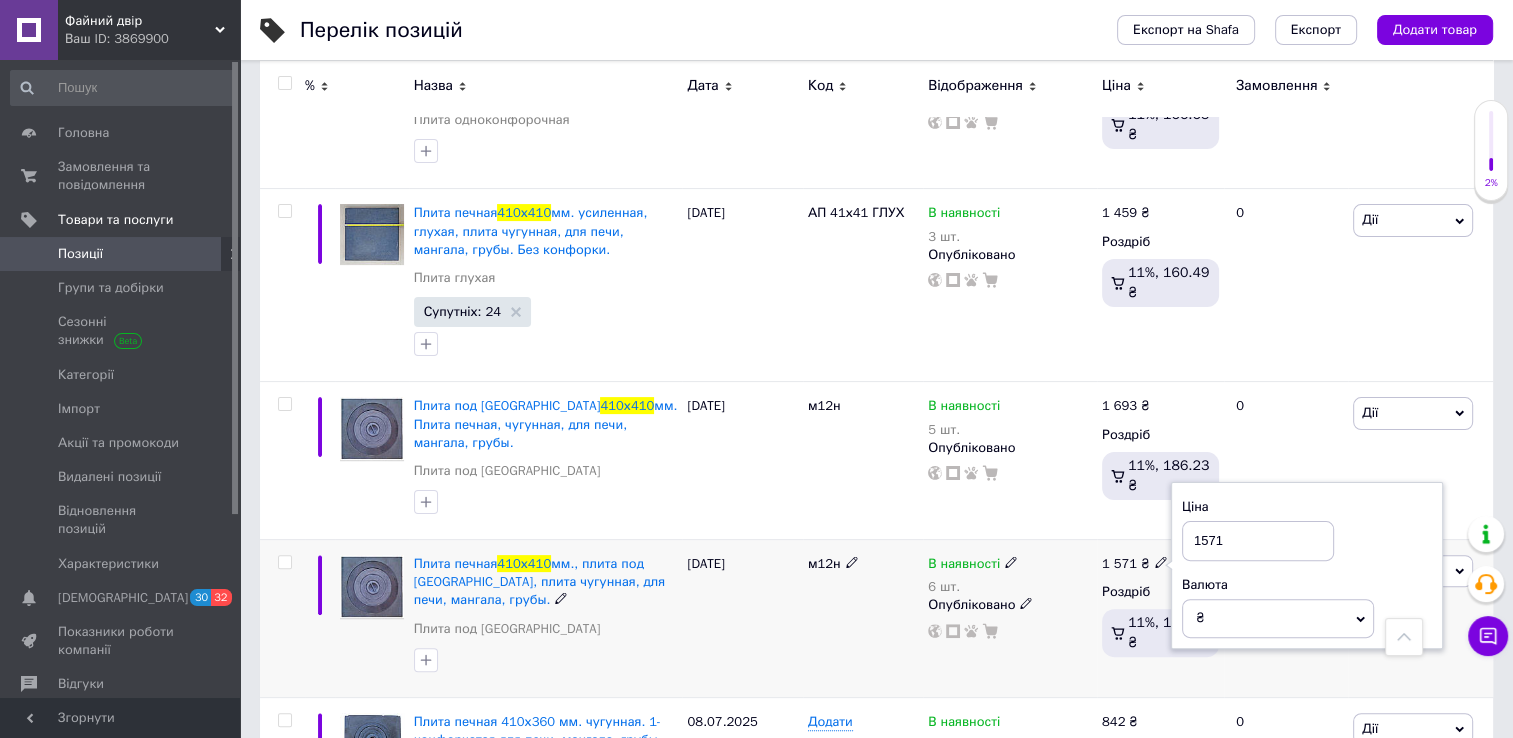 click on "1571" at bounding box center (1258, 541) 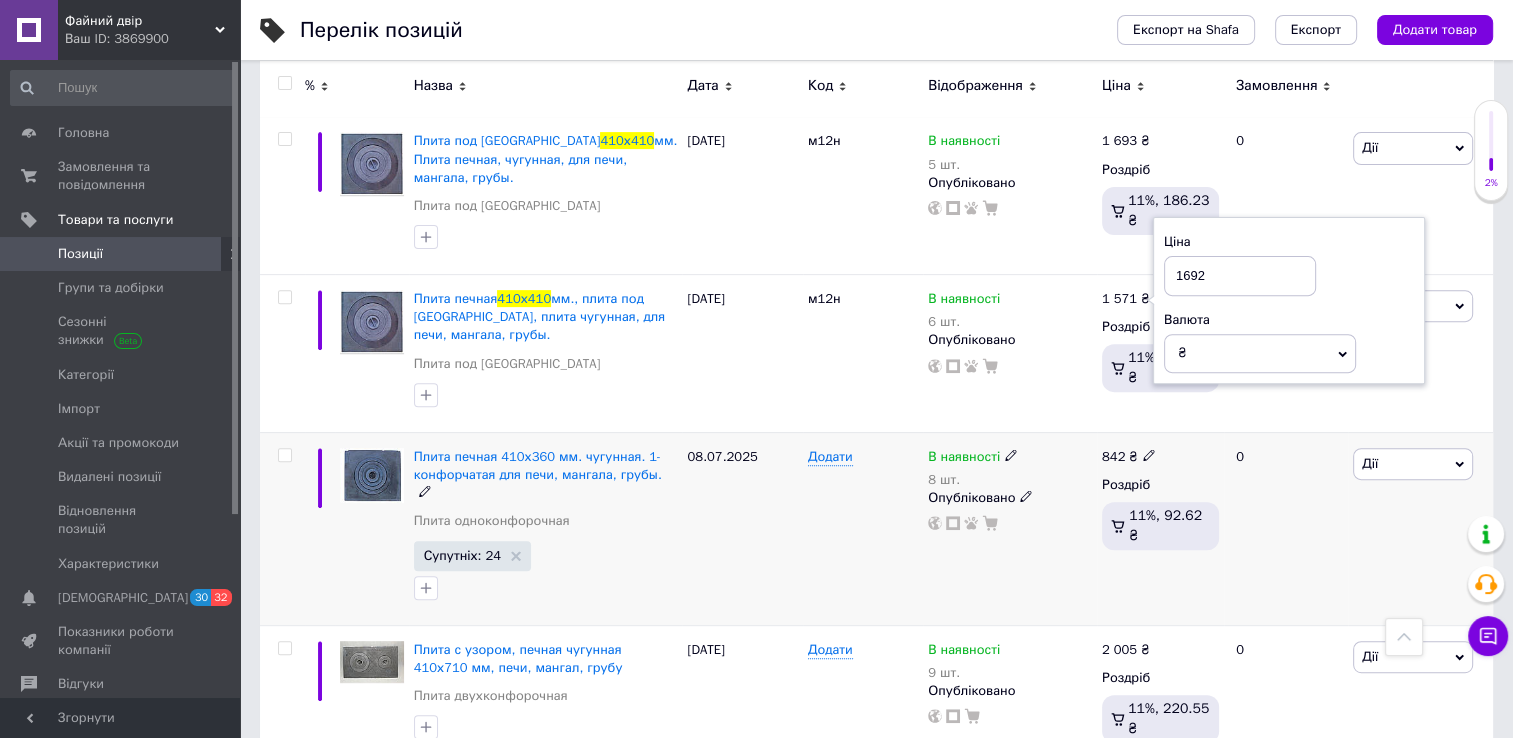 scroll, scrollTop: 700, scrollLeft: 0, axis: vertical 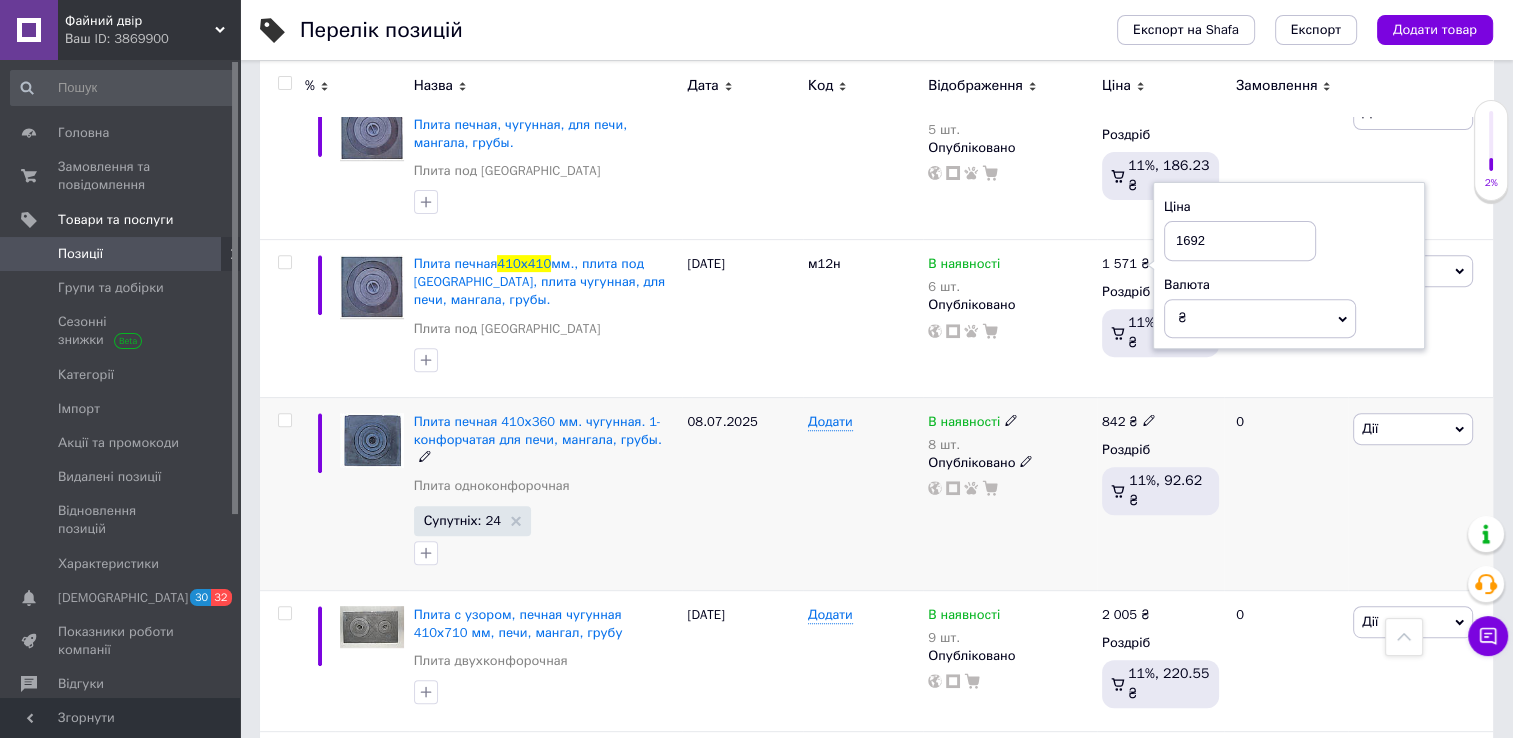 type on "1692" 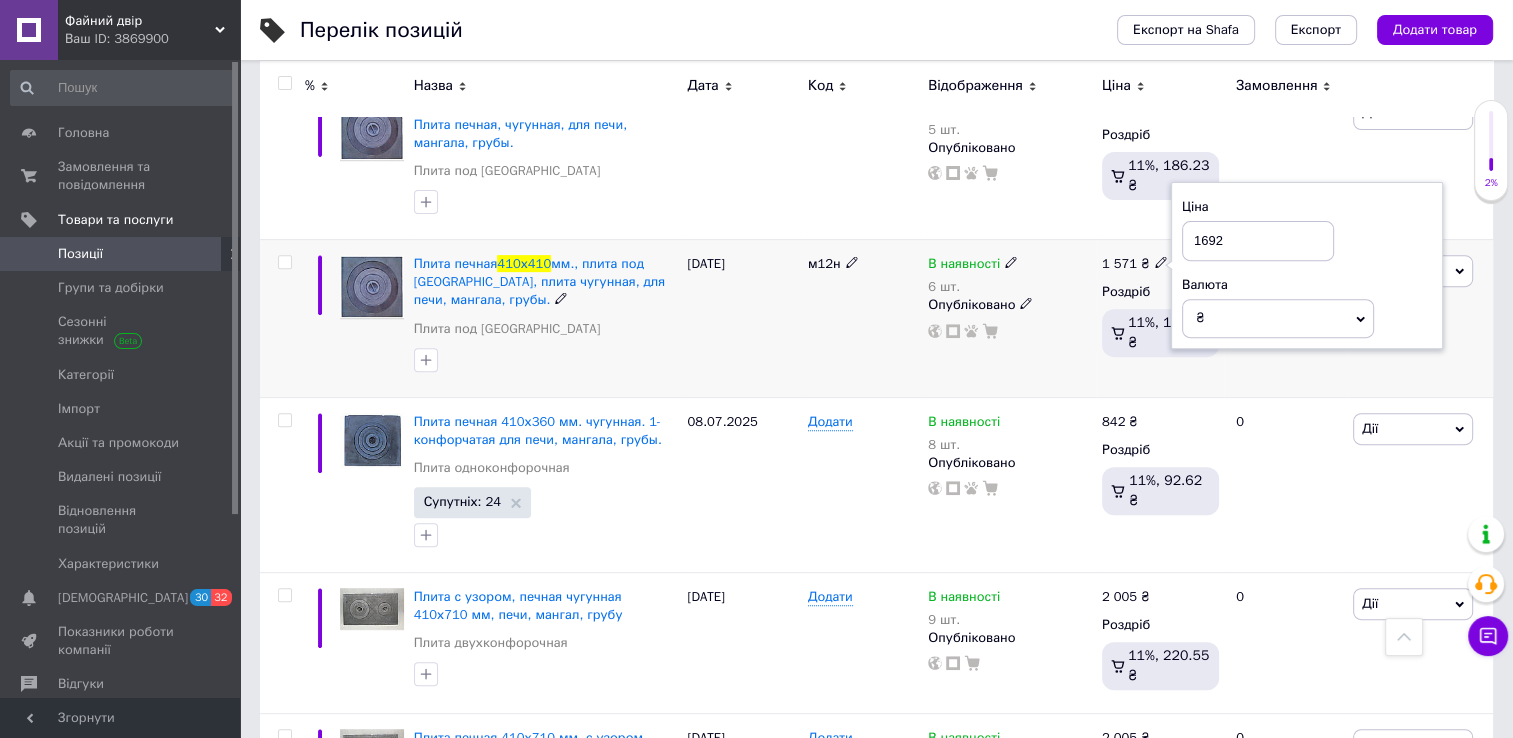 click on "Плита печная  410х410  мм., плита под [GEOGRAPHIC_DATA], плита чугунная, для печи, мангала, грубы. Плита под [GEOGRAPHIC_DATA]" at bounding box center [546, 301] 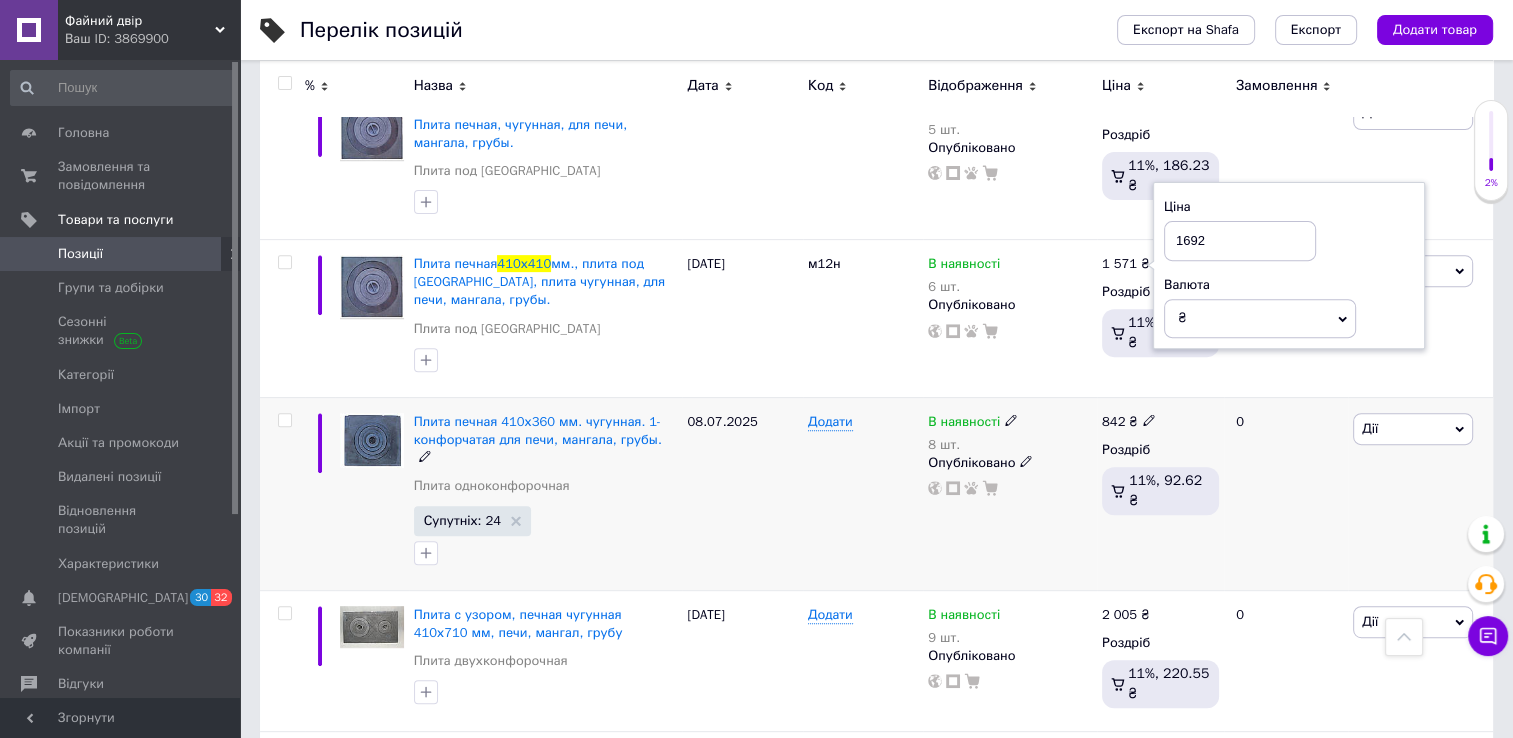 click on "08.07.2025" at bounding box center [742, 493] 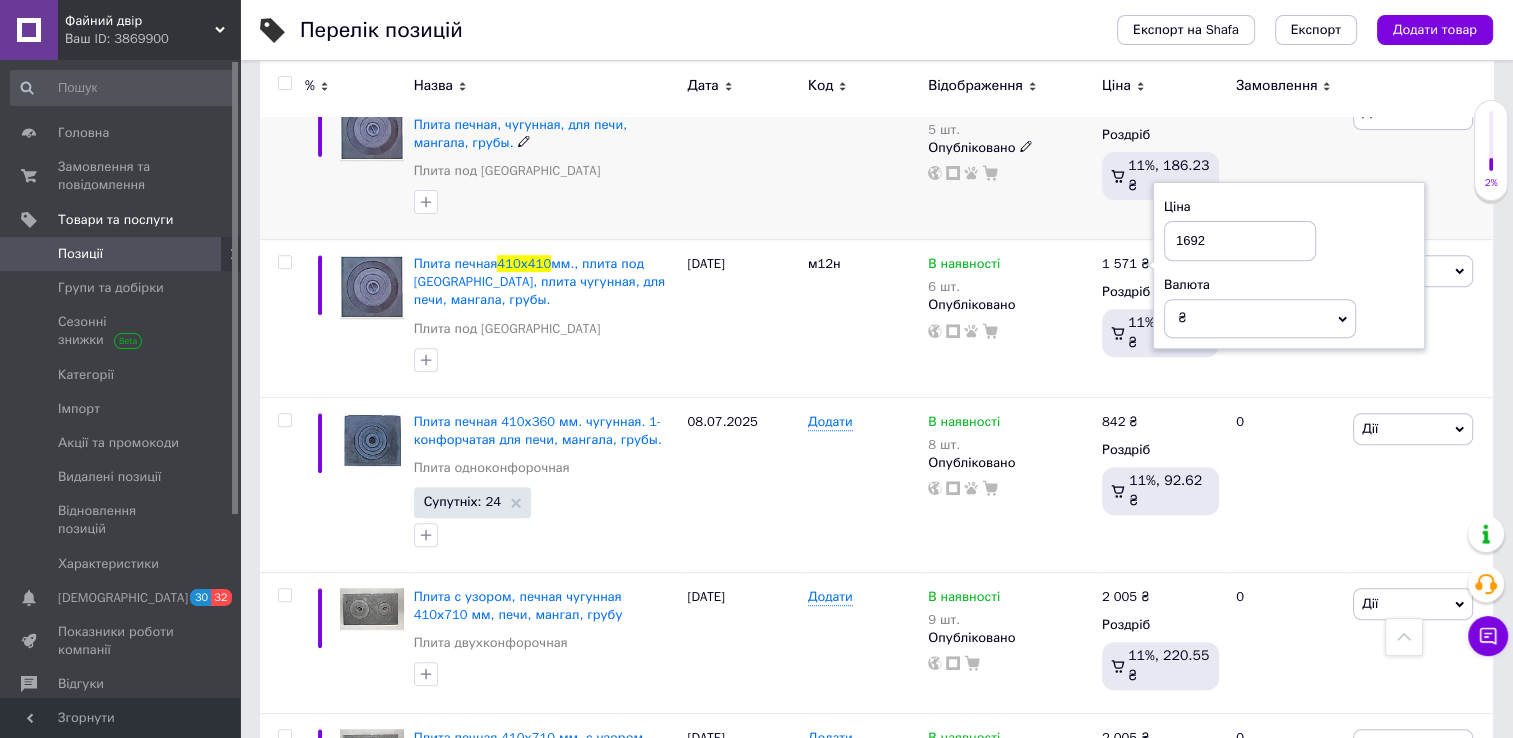 click on "[PERSON_NAME] Підняти на початок групи Копіювати Знижка Подарунок Супутні Приховати Ярлик Додати на вітрину Додати в кампанію Каталог ProSale Видалити" at bounding box center (1420, 161) 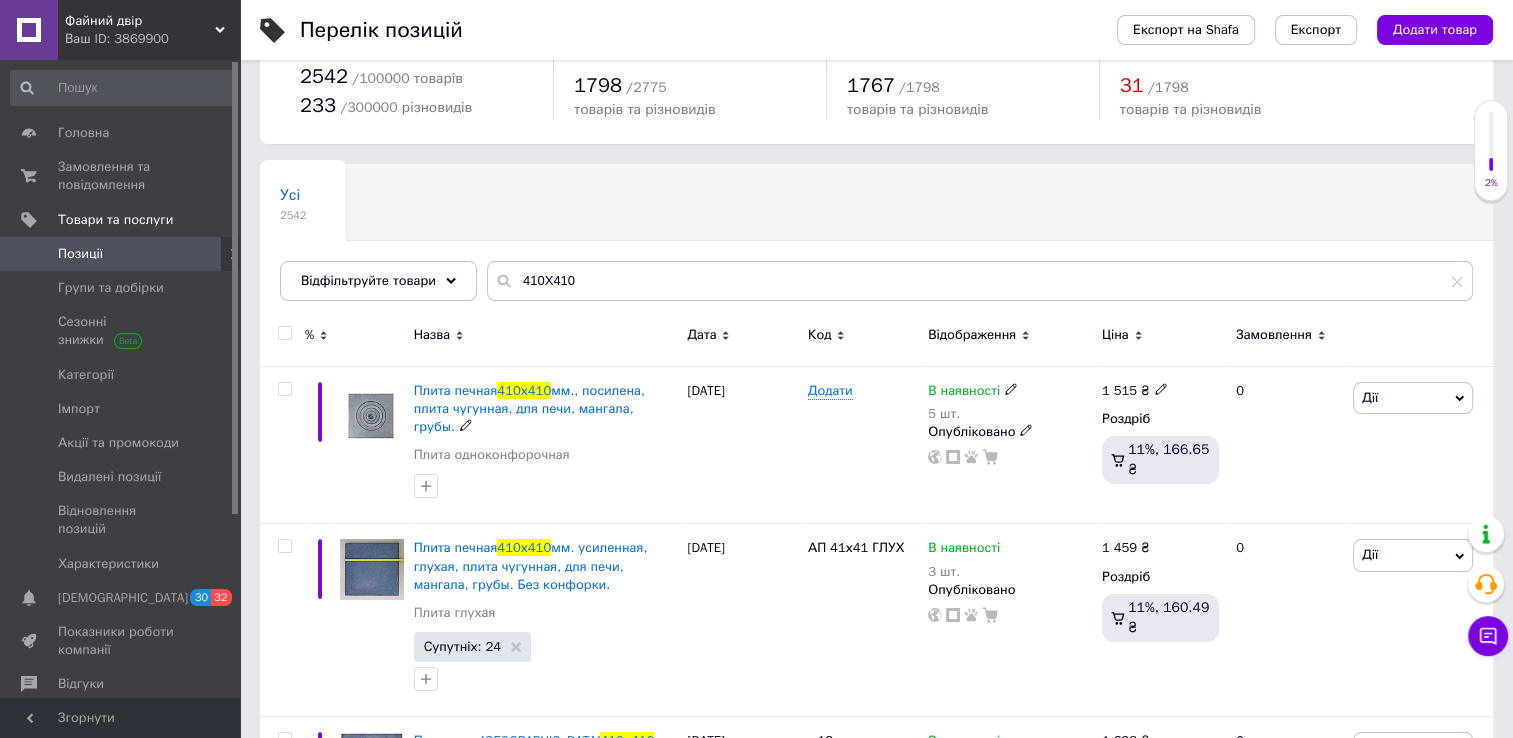 scroll, scrollTop: 100, scrollLeft: 0, axis: vertical 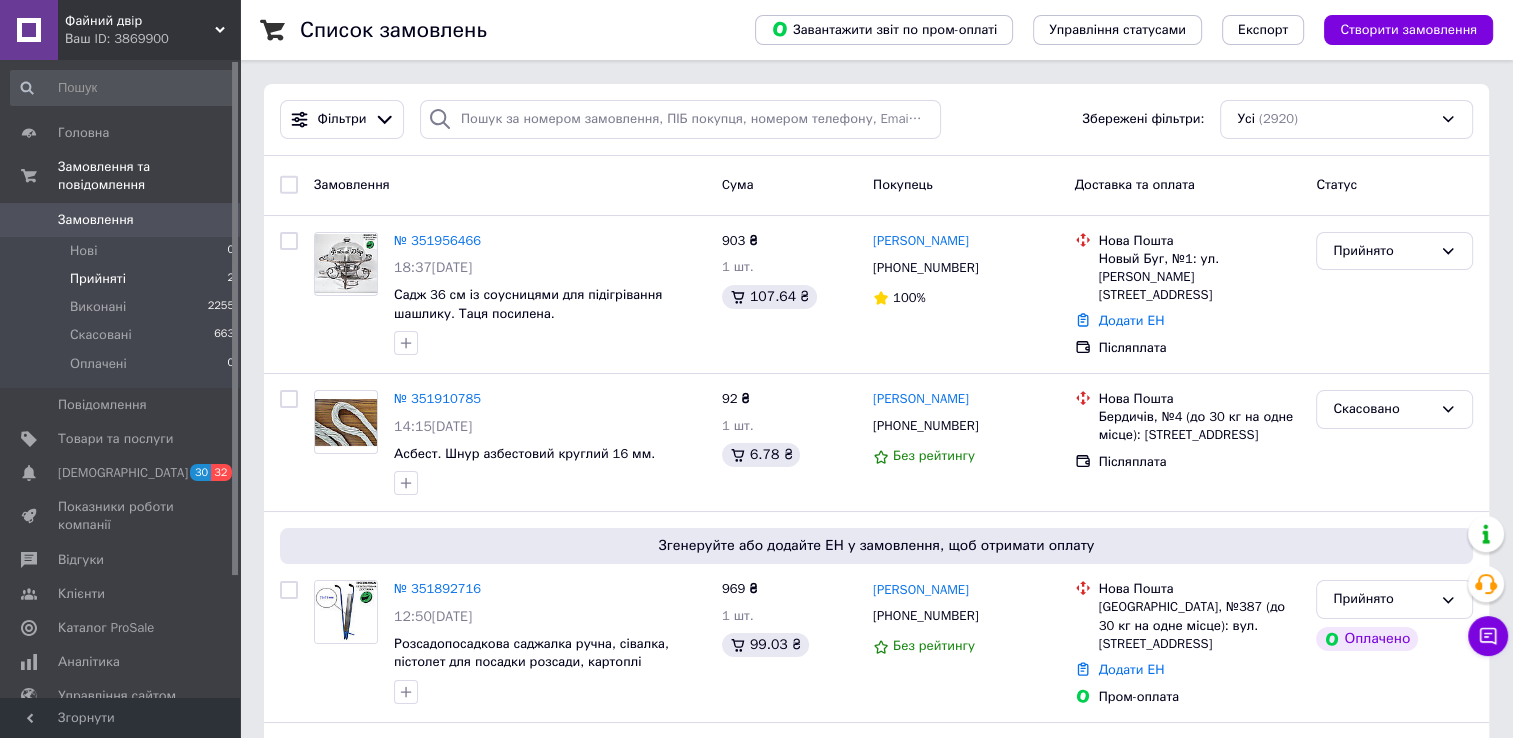 click on "Прийняті" at bounding box center [98, 279] 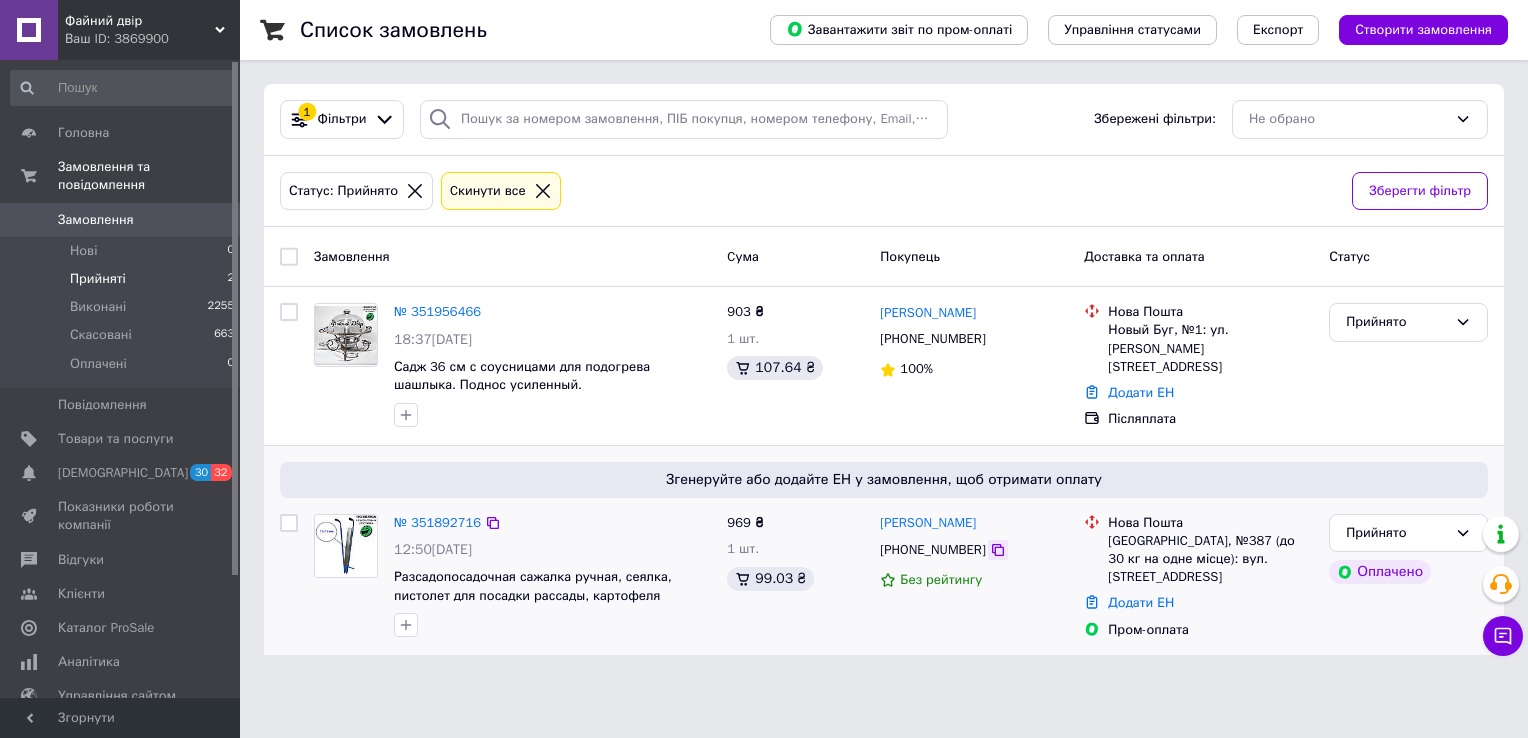 click 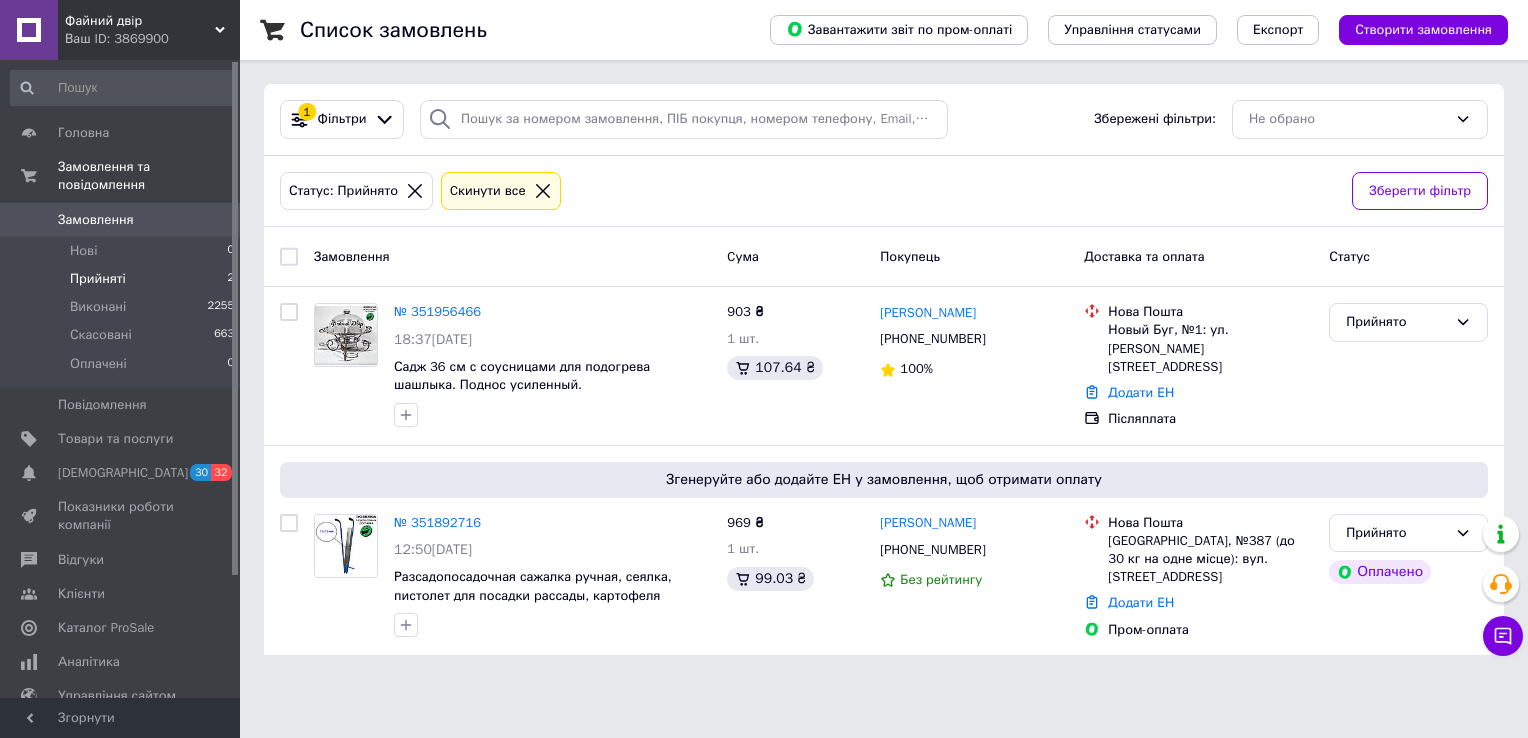click 